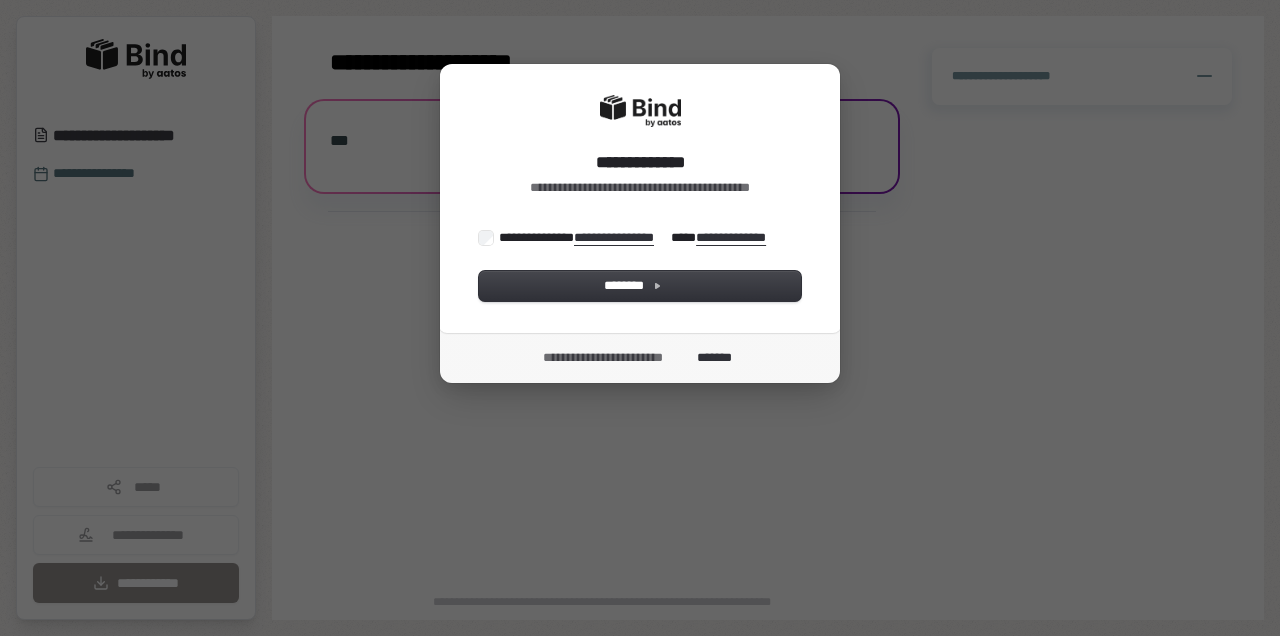 scroll, scrollTop: 0, scrollLeft: 0, axis: both 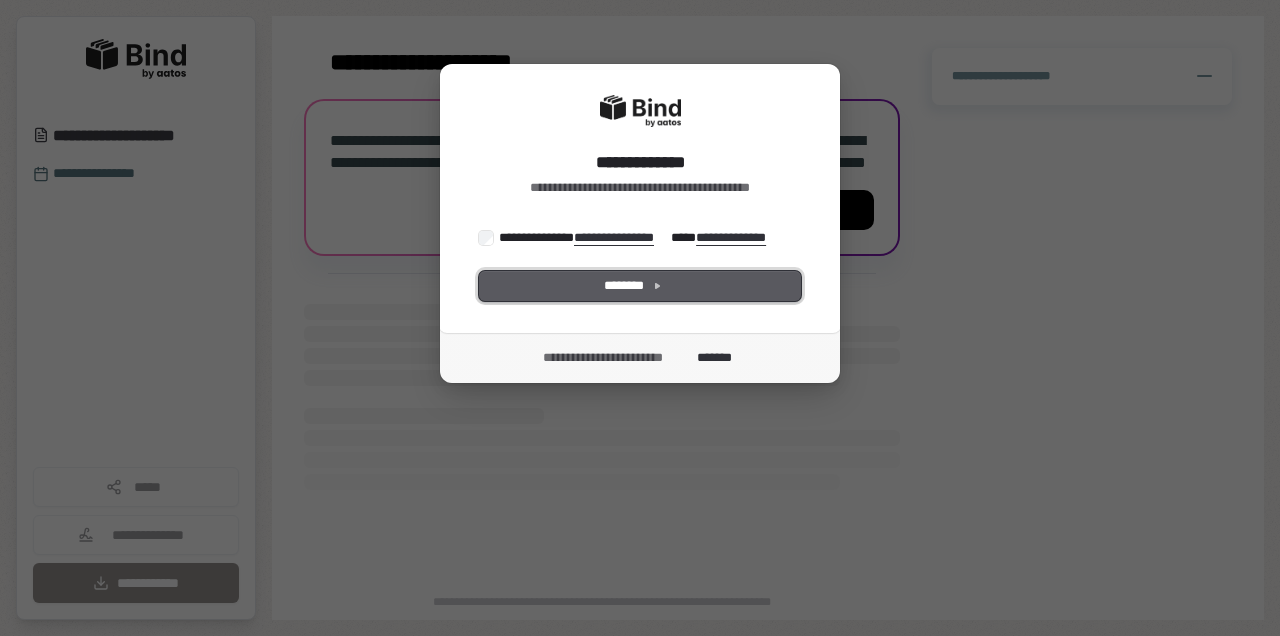 click on "********" at bounding box center (640, 286) 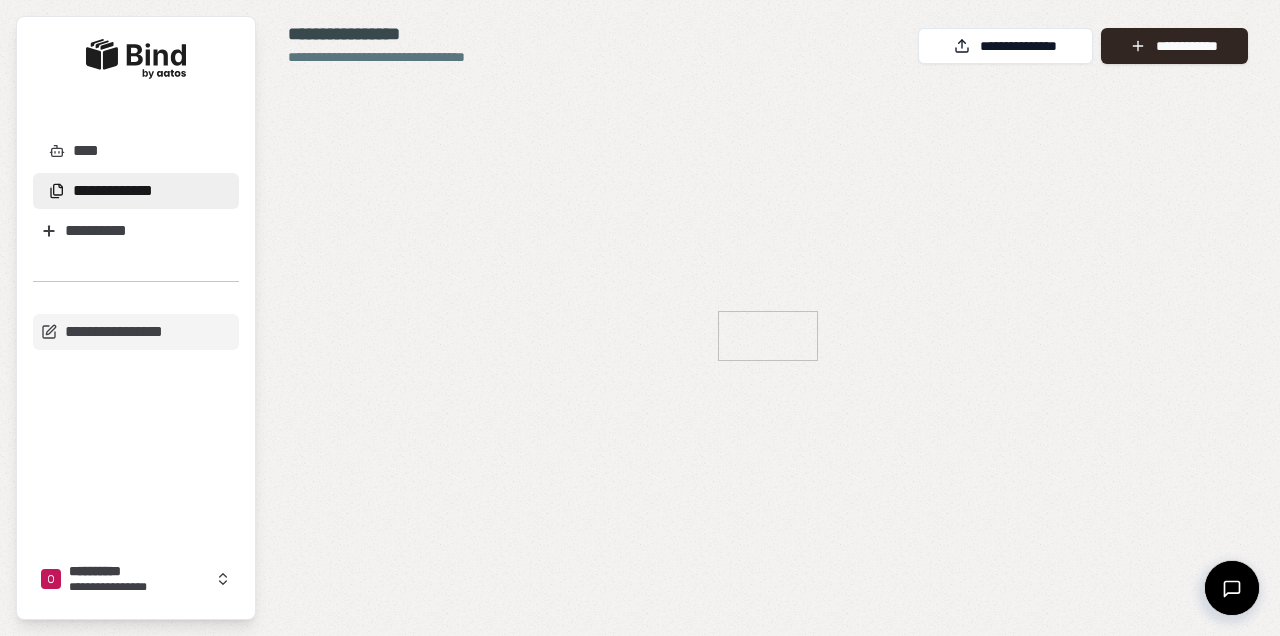 scroll, scrollTop: 0, scrollLeft: 0, axis: both 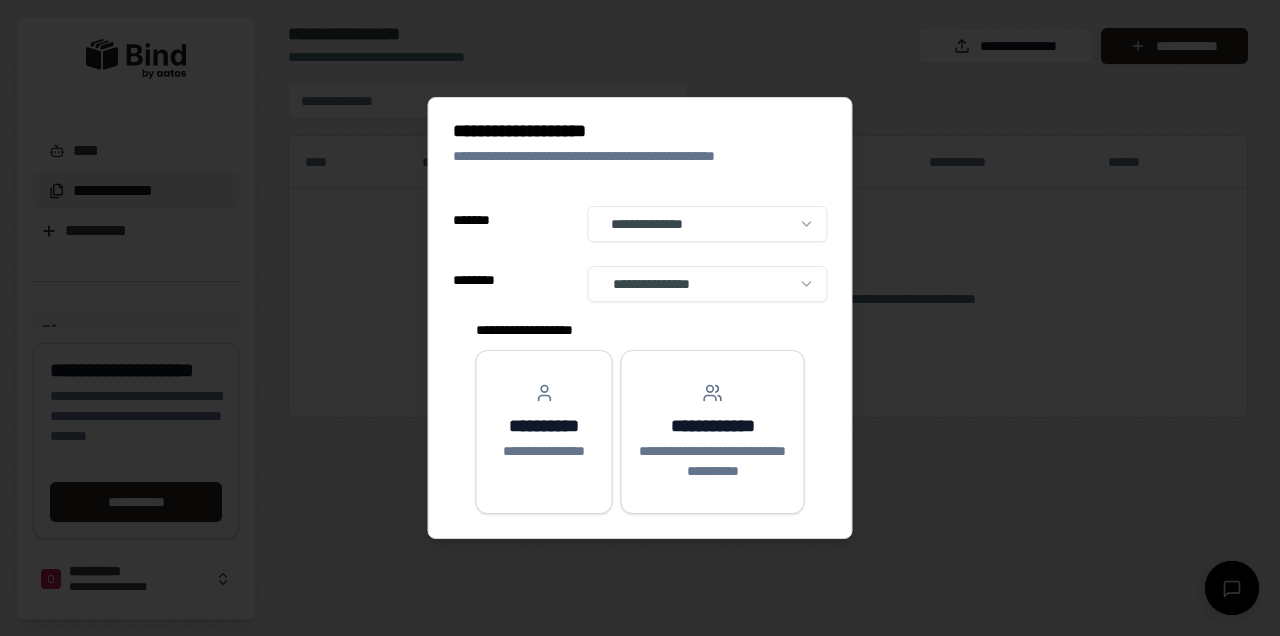 select on "**" 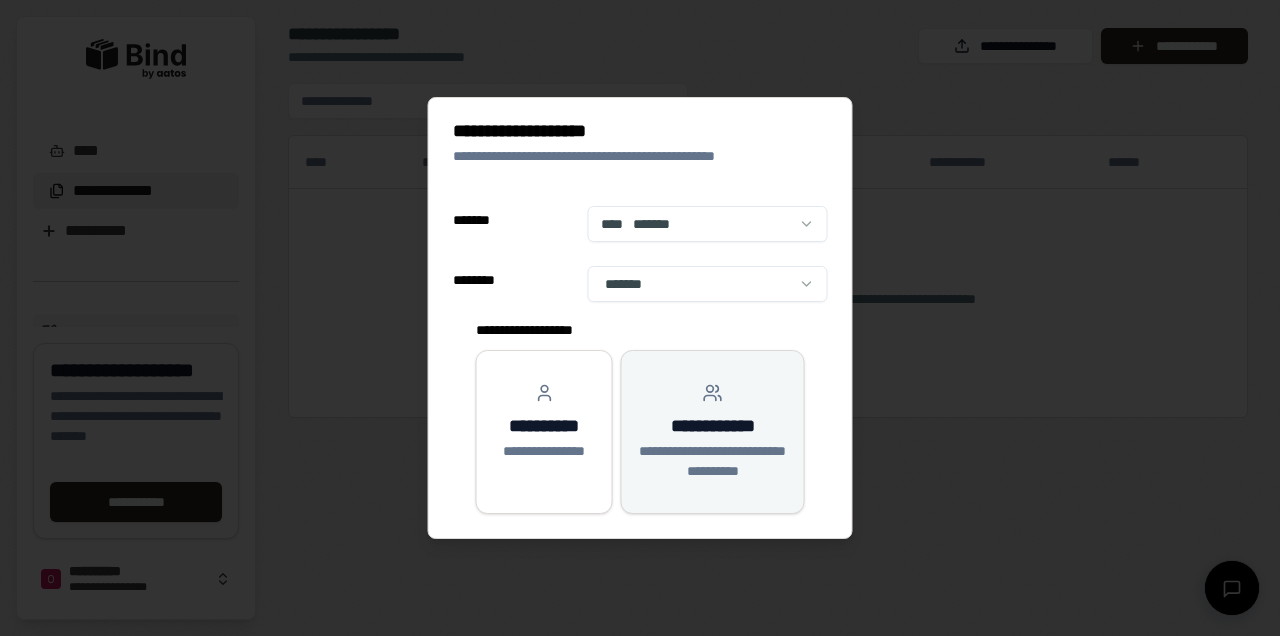 click on "**********" at bounding box center [713, 432] 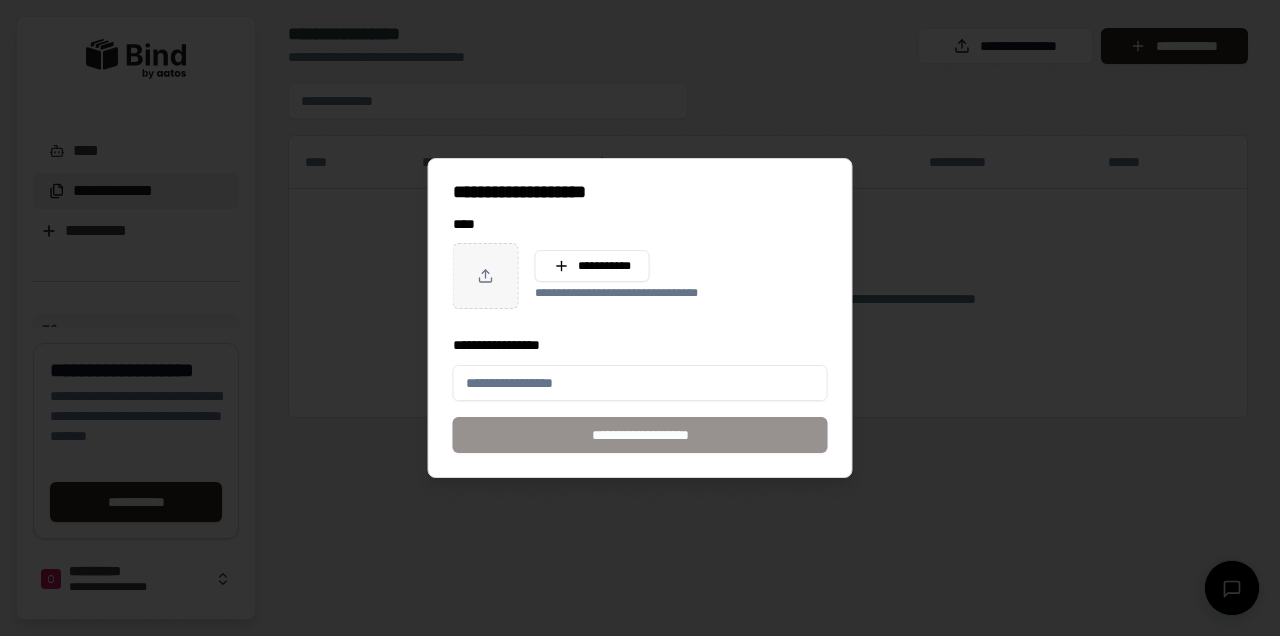 click on "**********" at bounding box center (640, 435) 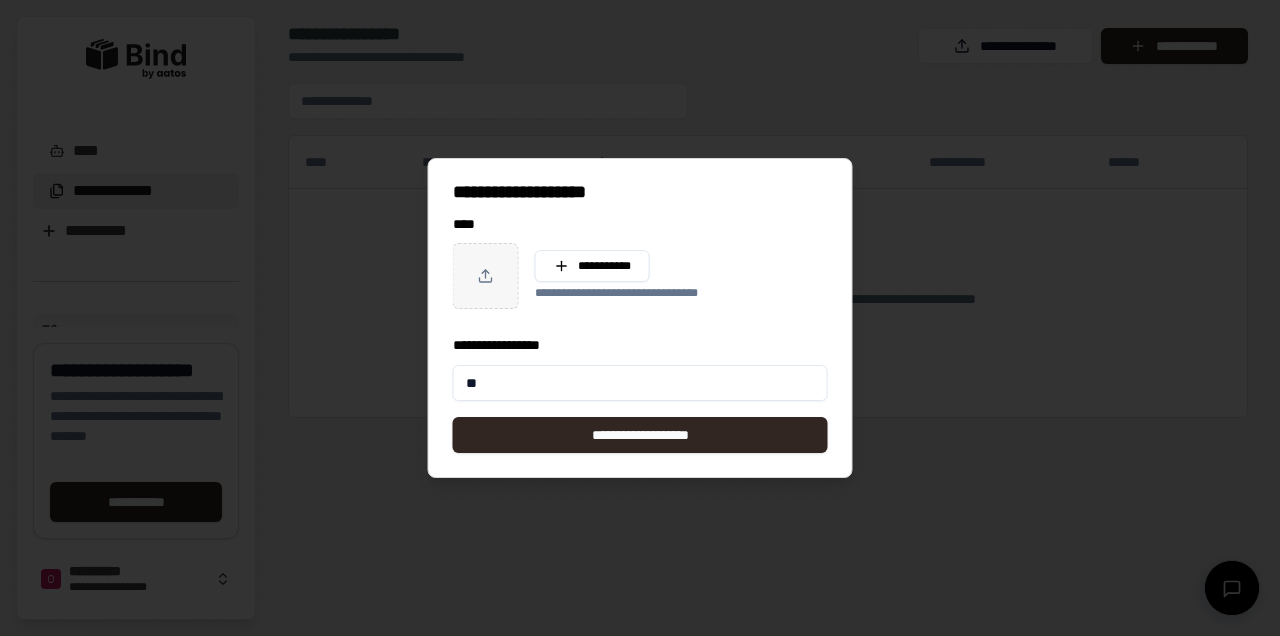 type on "*" 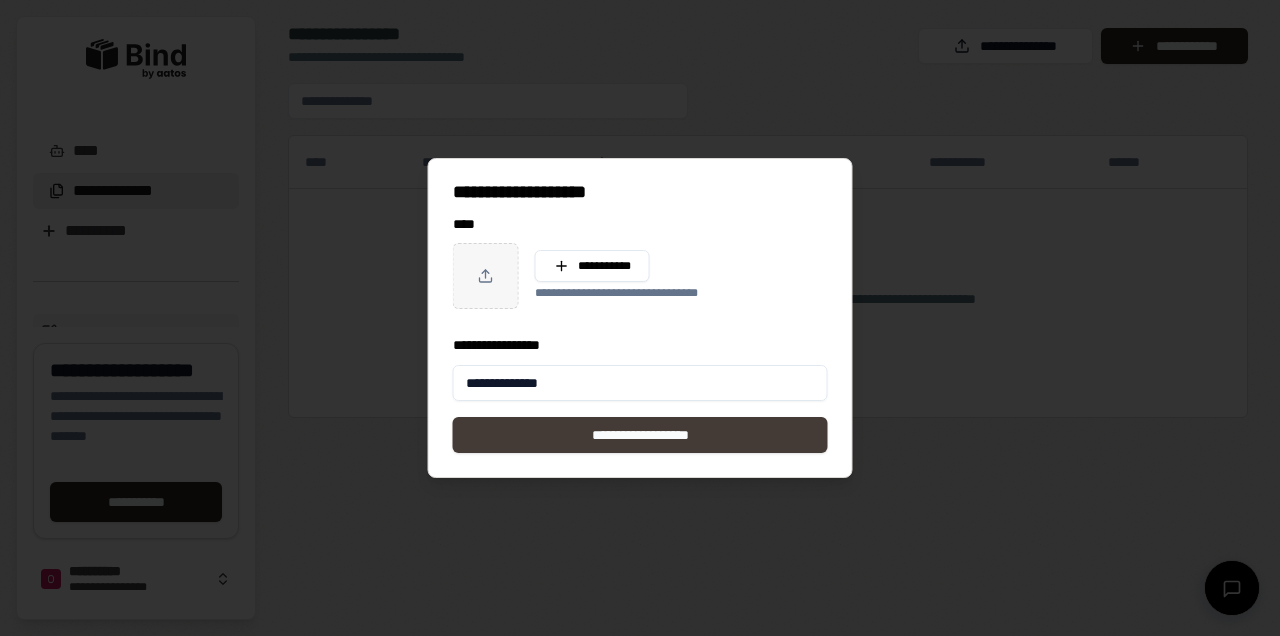 type on "**********" 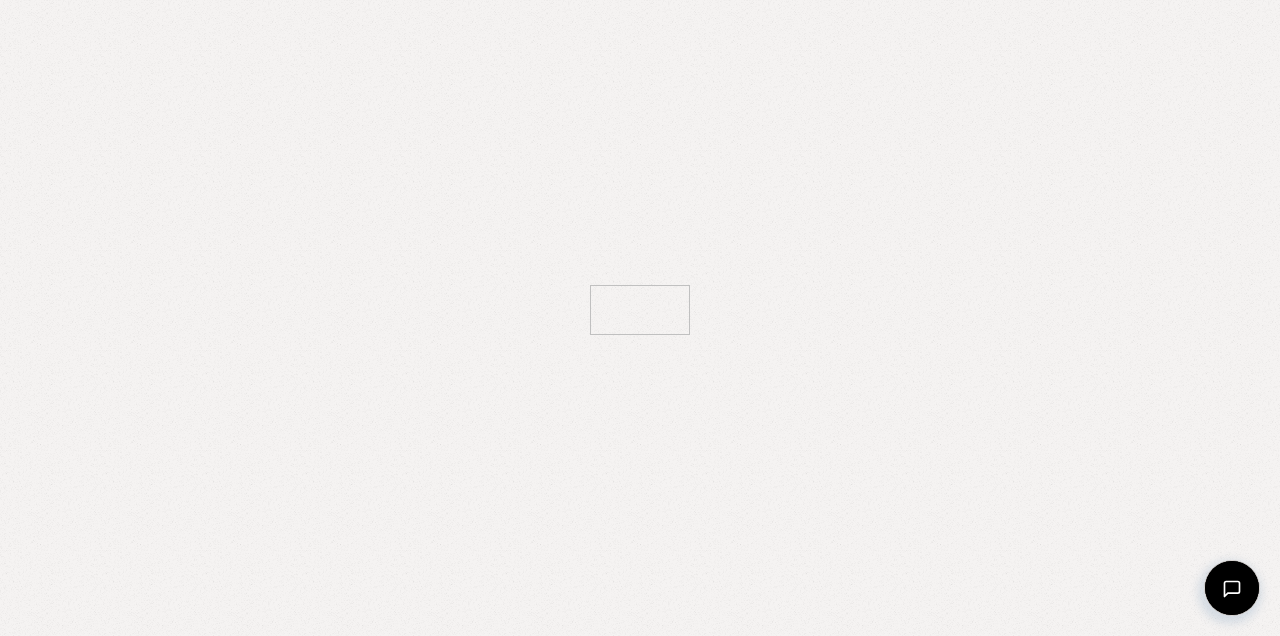 scroll, scrollTop: 0, scrollLeft: 0, axis: both 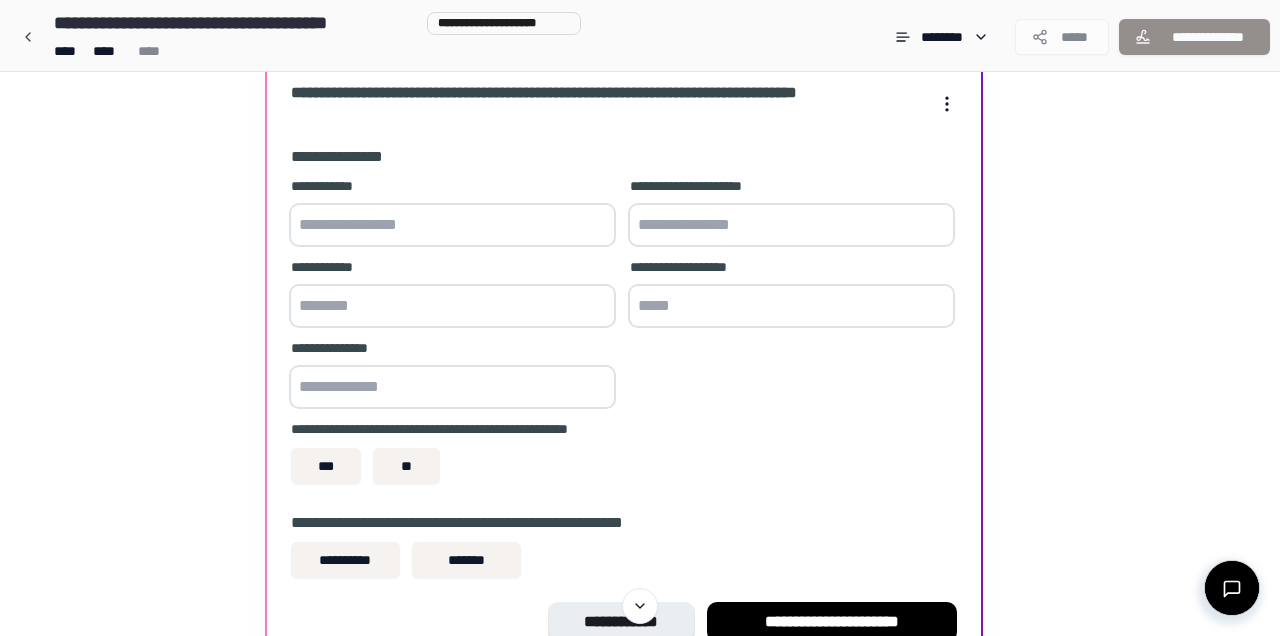 click at bounding box center (452, 225) 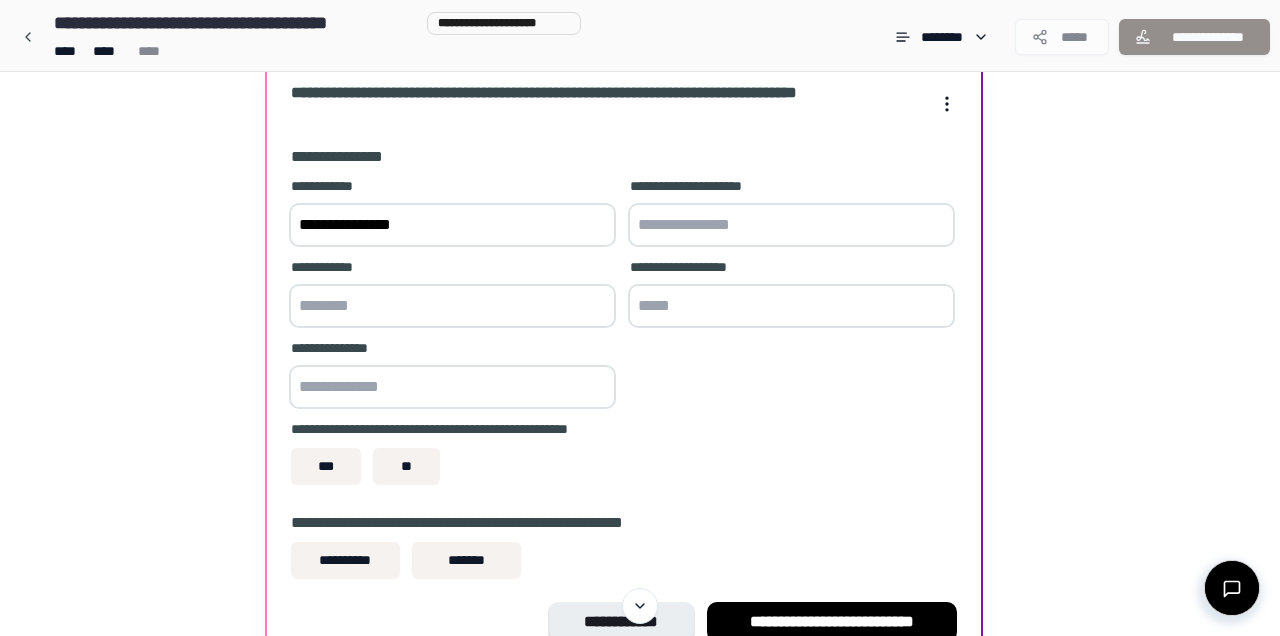 type on "**********" 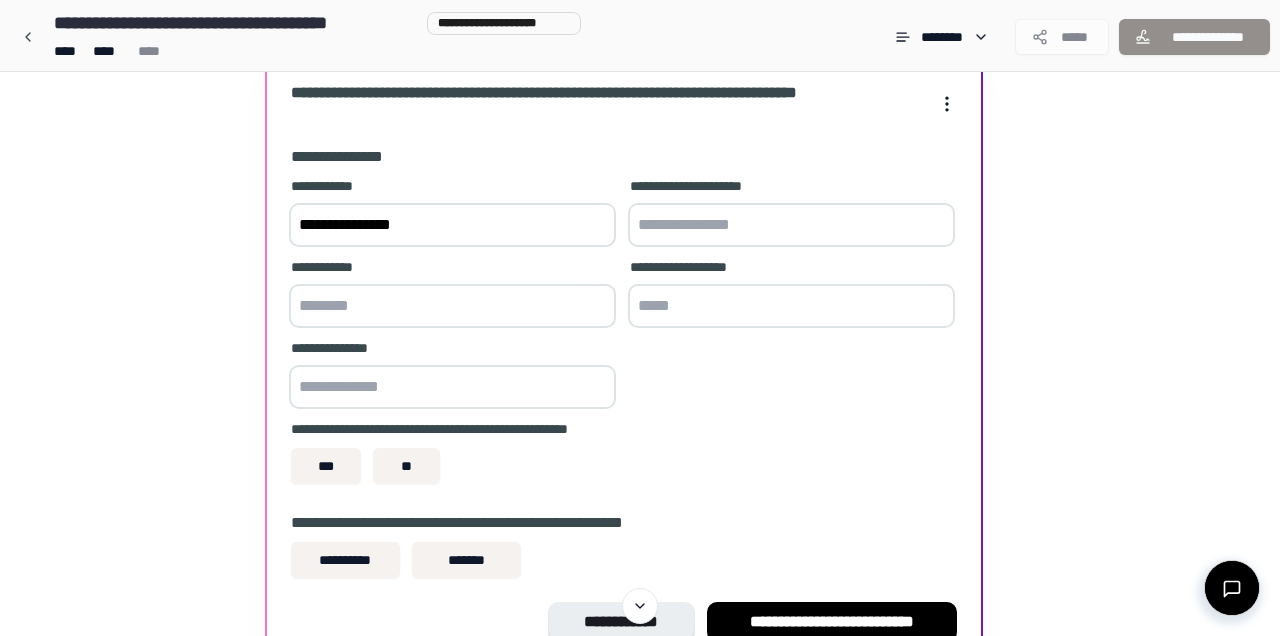 click at bounding box center (452, 306) 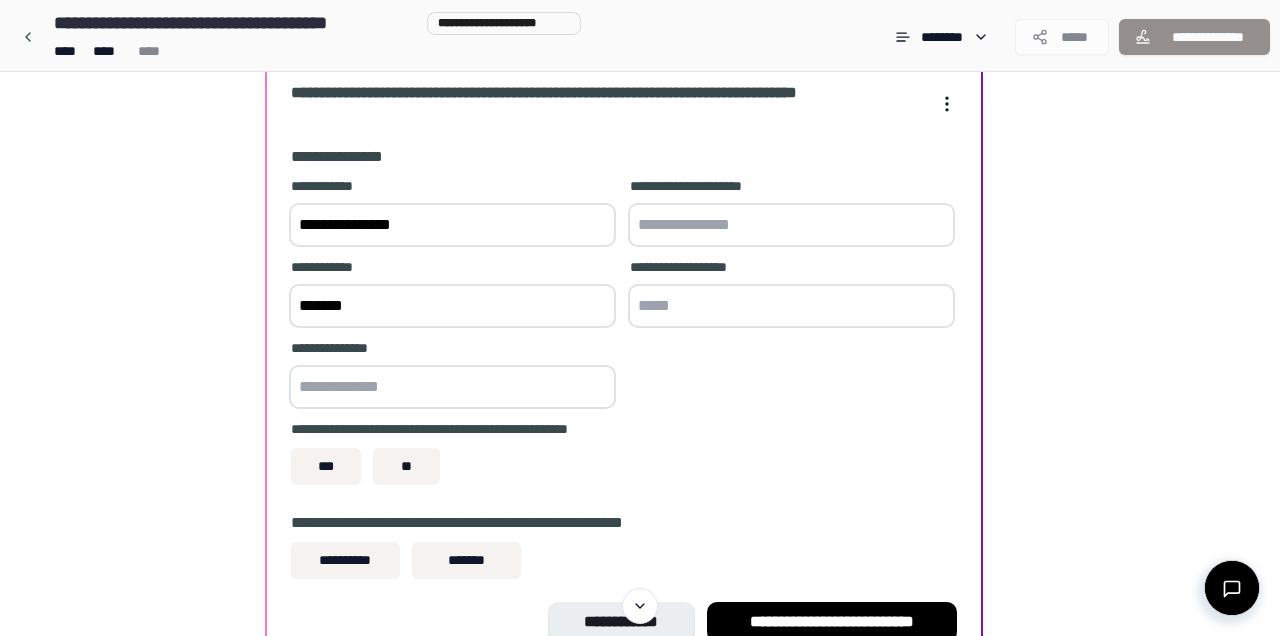 type on "*******" 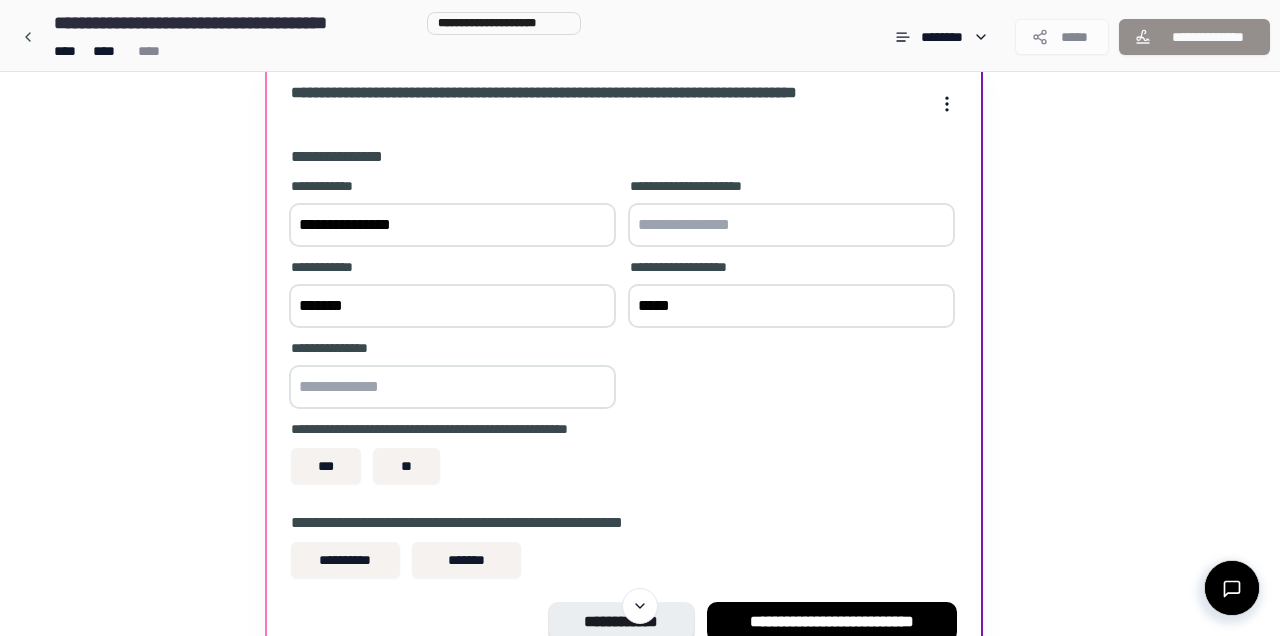 type on "**********" 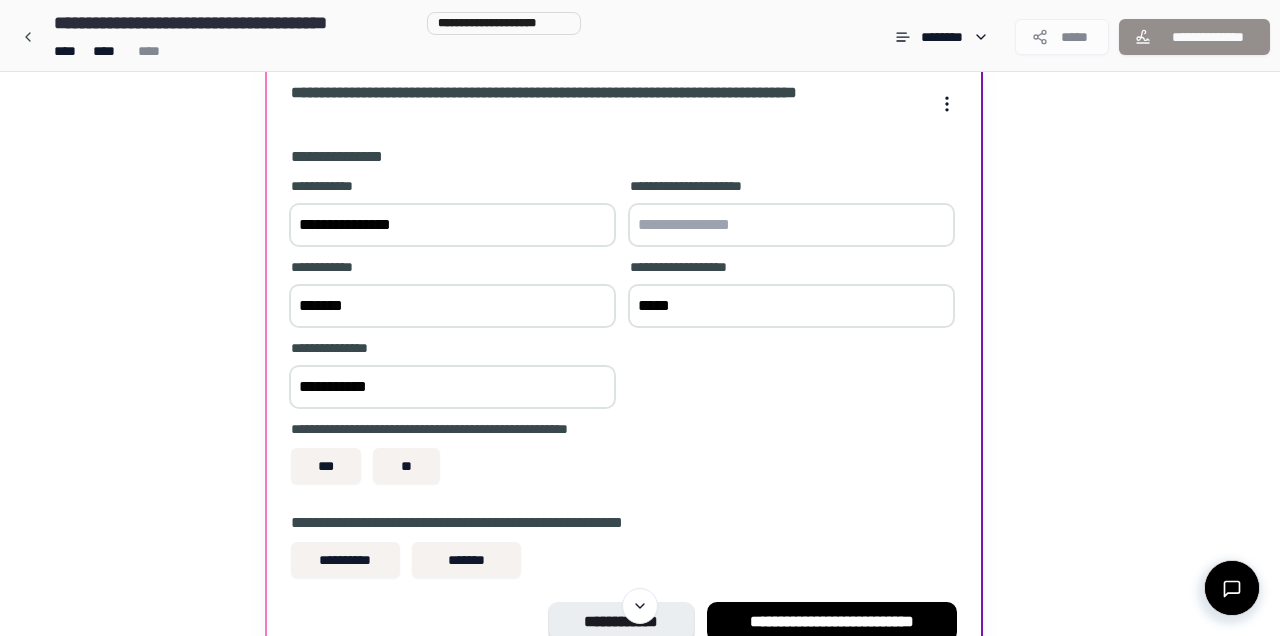 click at bounding box center [791, 225] 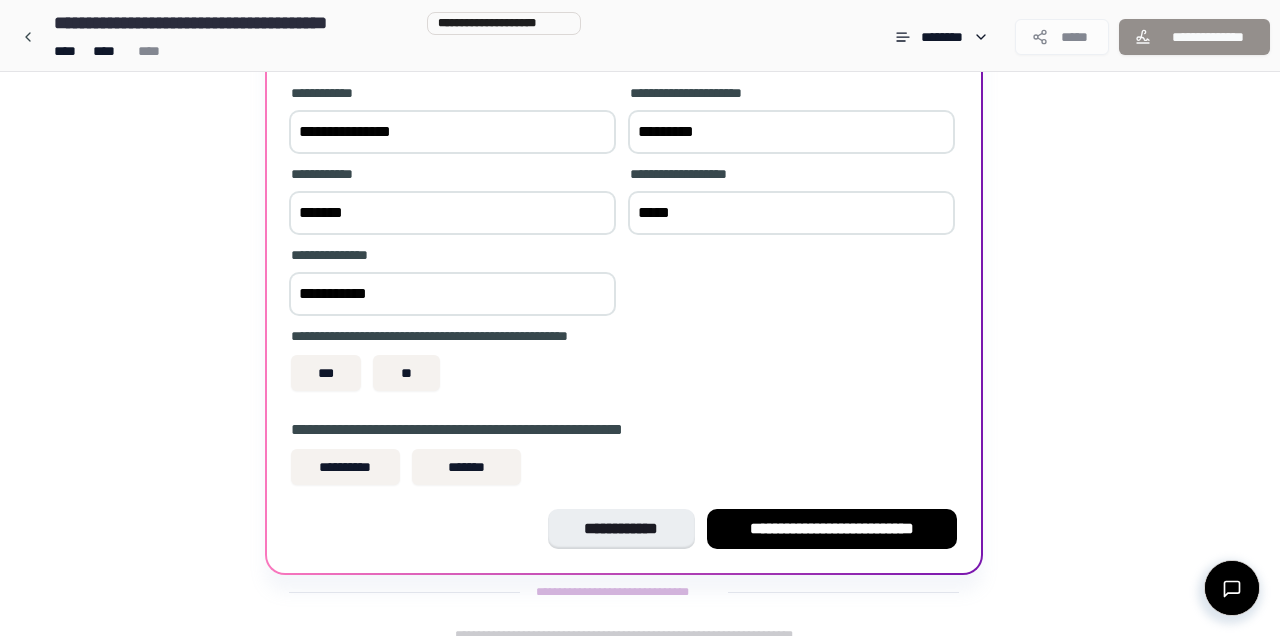 scroll, scrollTop: 208, scrollLeft: 0, axis: vertical 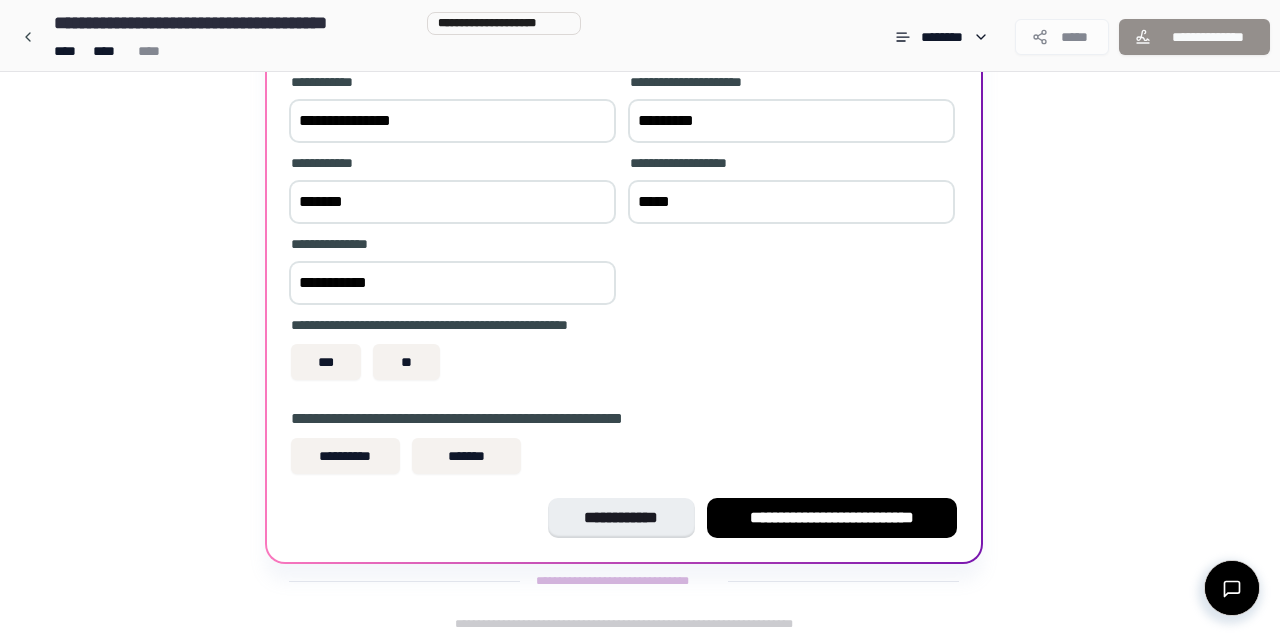 type on "*********" 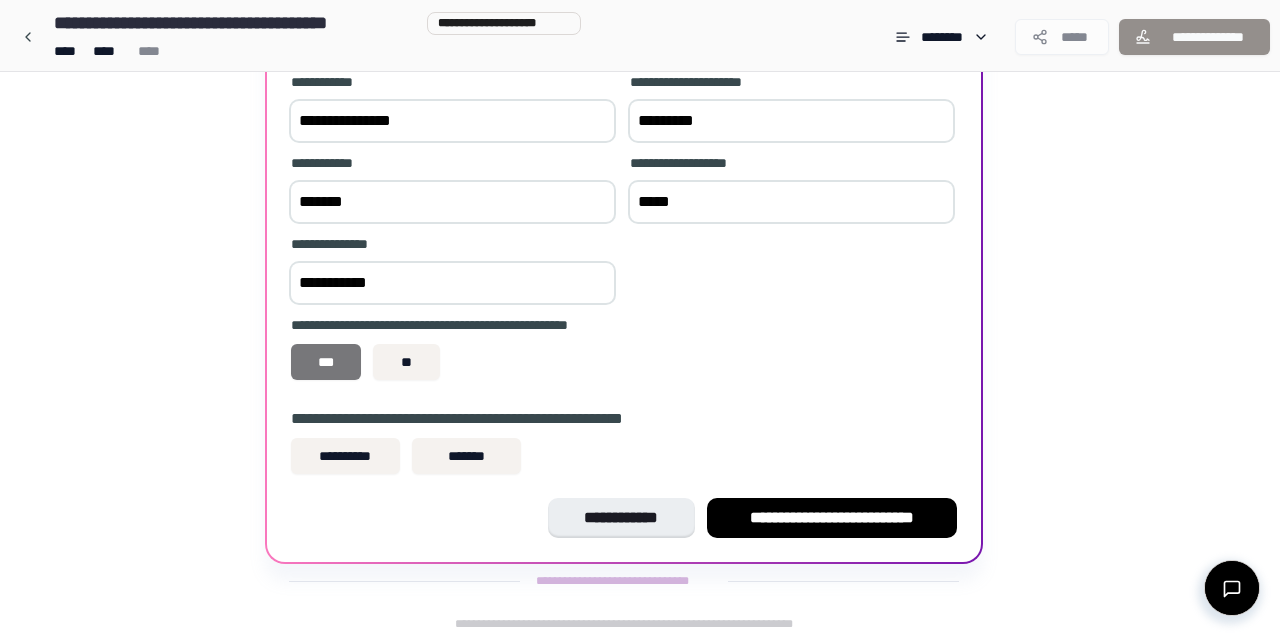 click on "***" at bounding box center [326, 362] 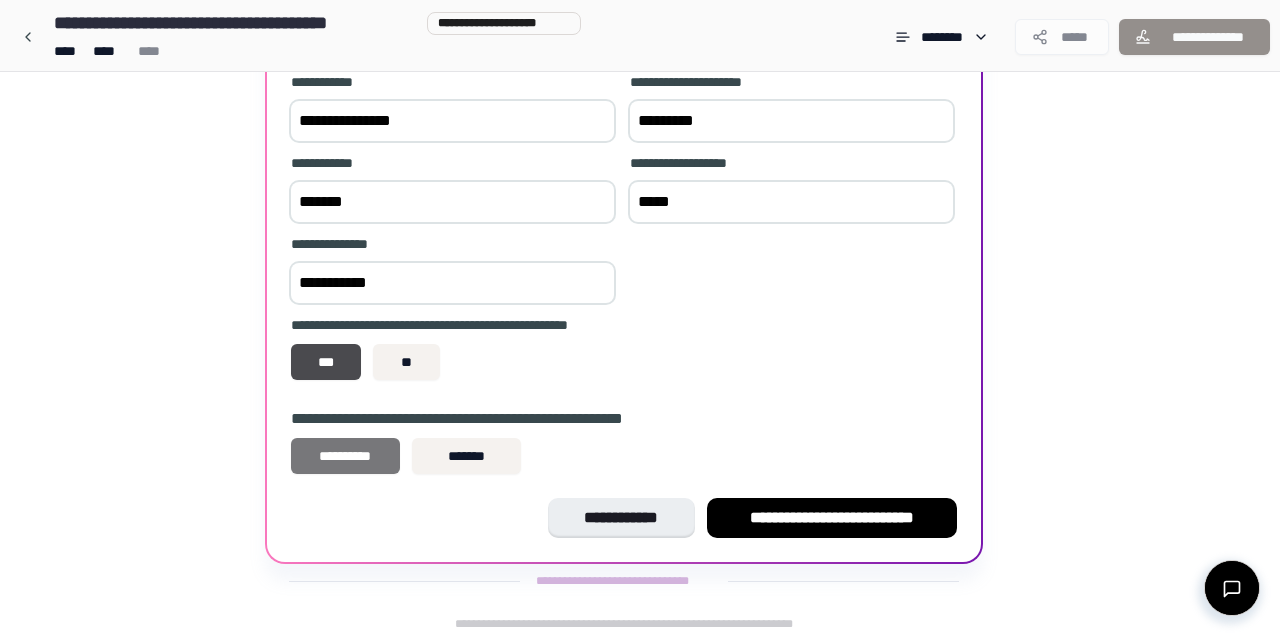 click on "**********" at bounding box center [345, 456] 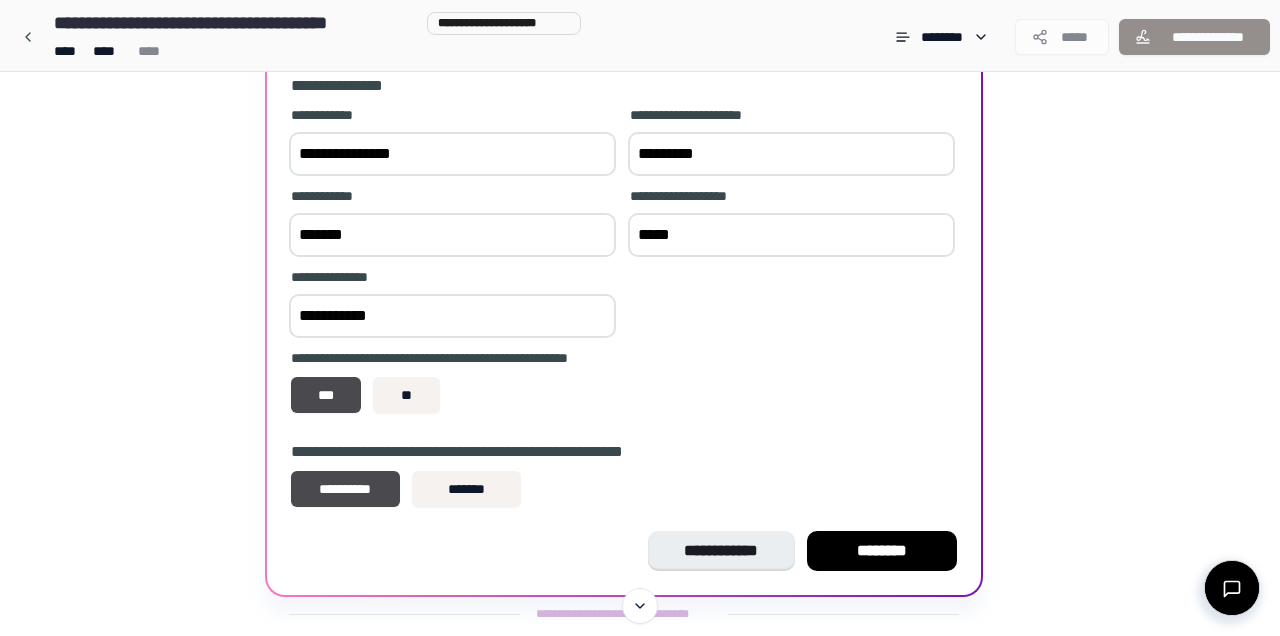 scroll, scrollTop: 204, scrollLeft: 0, axis: vertical 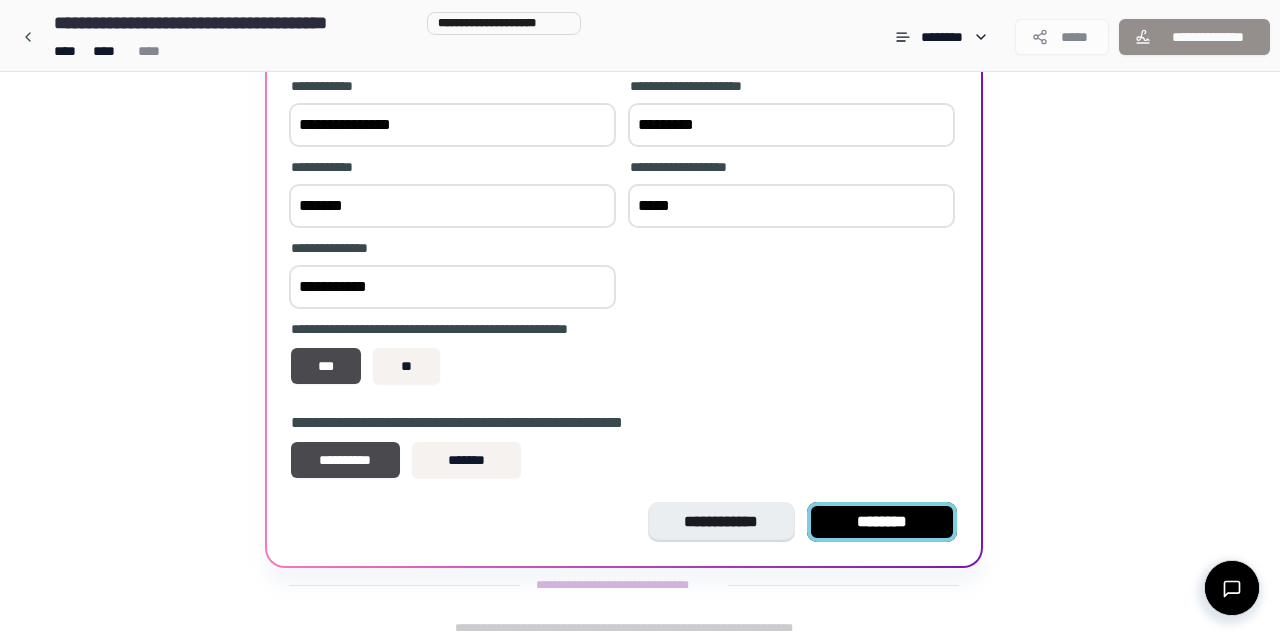 click on "********" at bounding box center [882, 522] 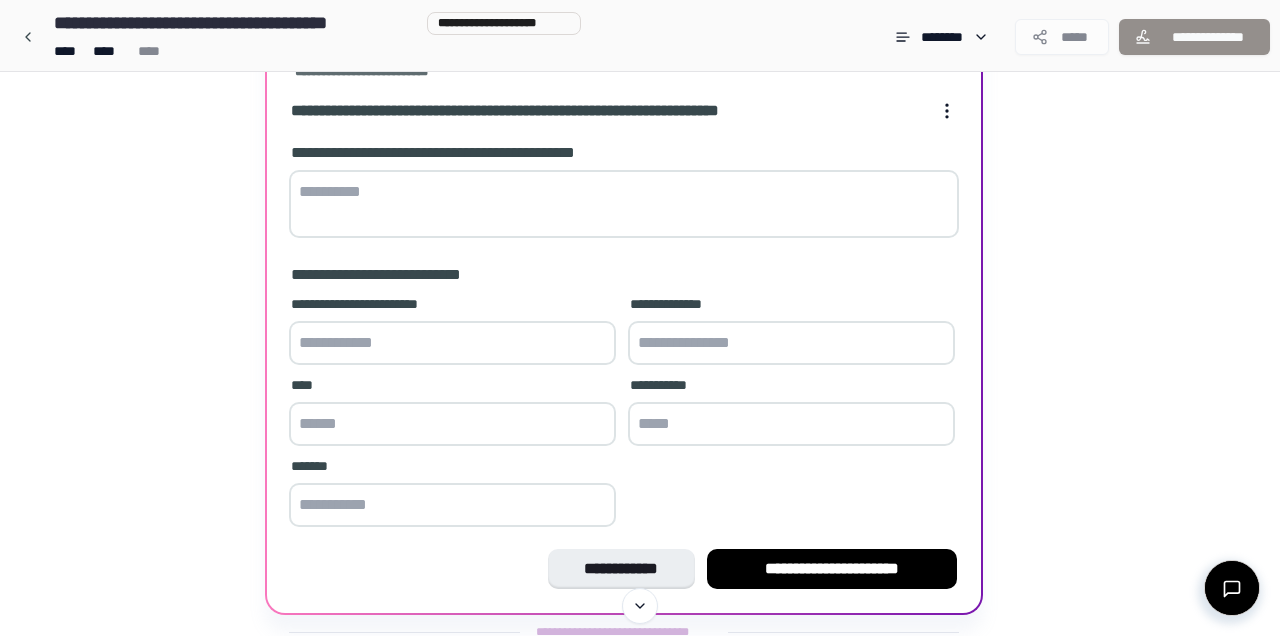 scroll, scrollTop: 152, scrollLeft: 0, axis: vertical 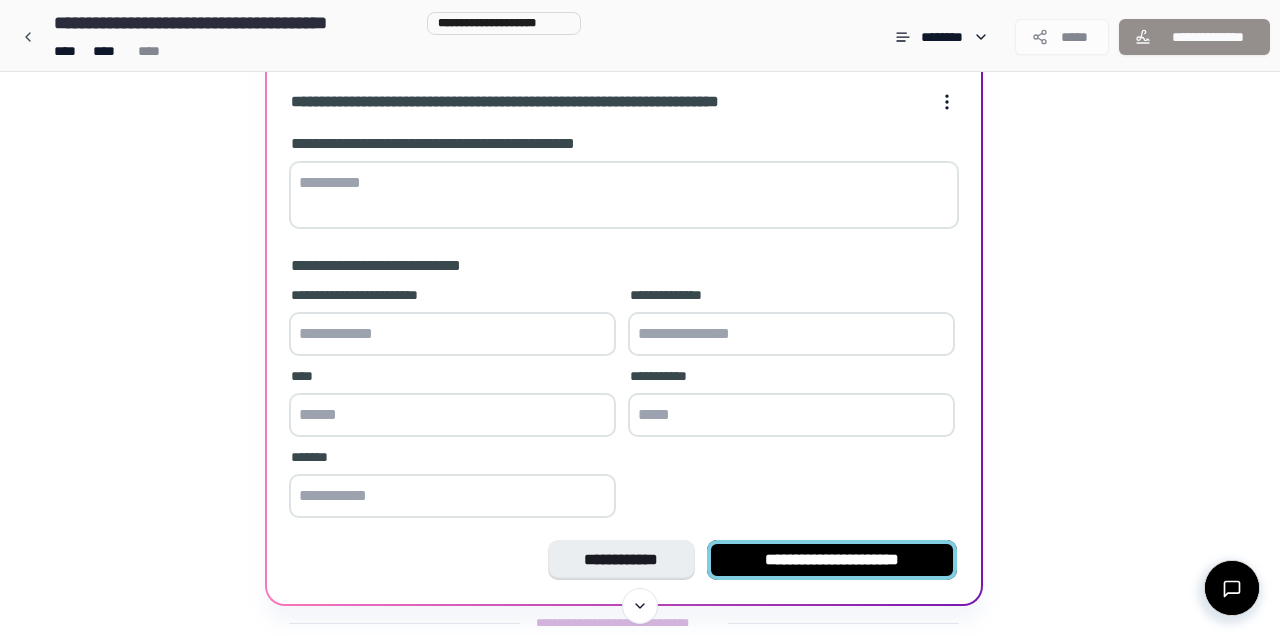 click on "**********" at bounding box center [832, 560] 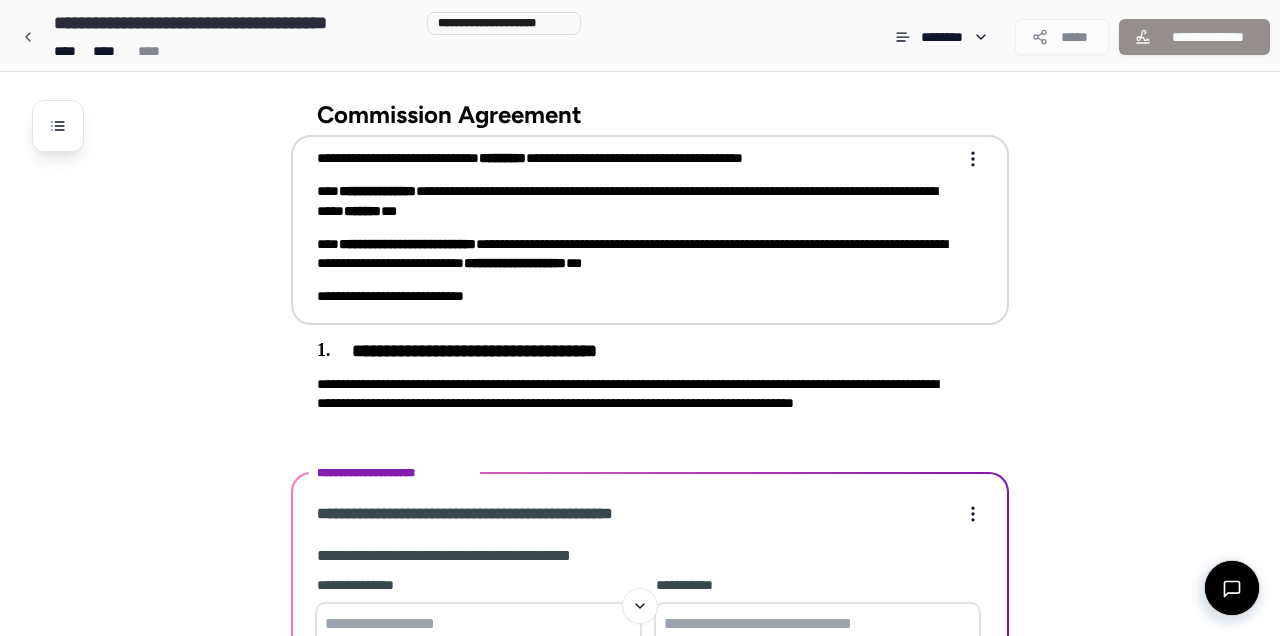 scroll, scrollTop: 2, scrollLeft: 0, axis: vertical 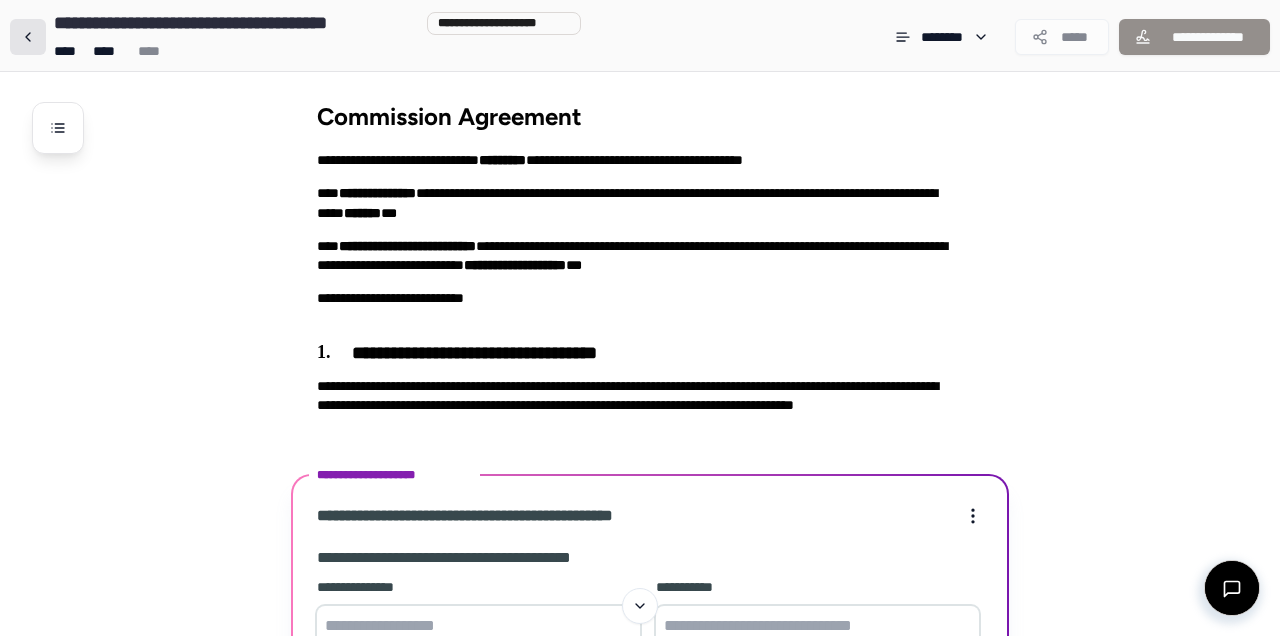 click at bounding box center [28, 37] 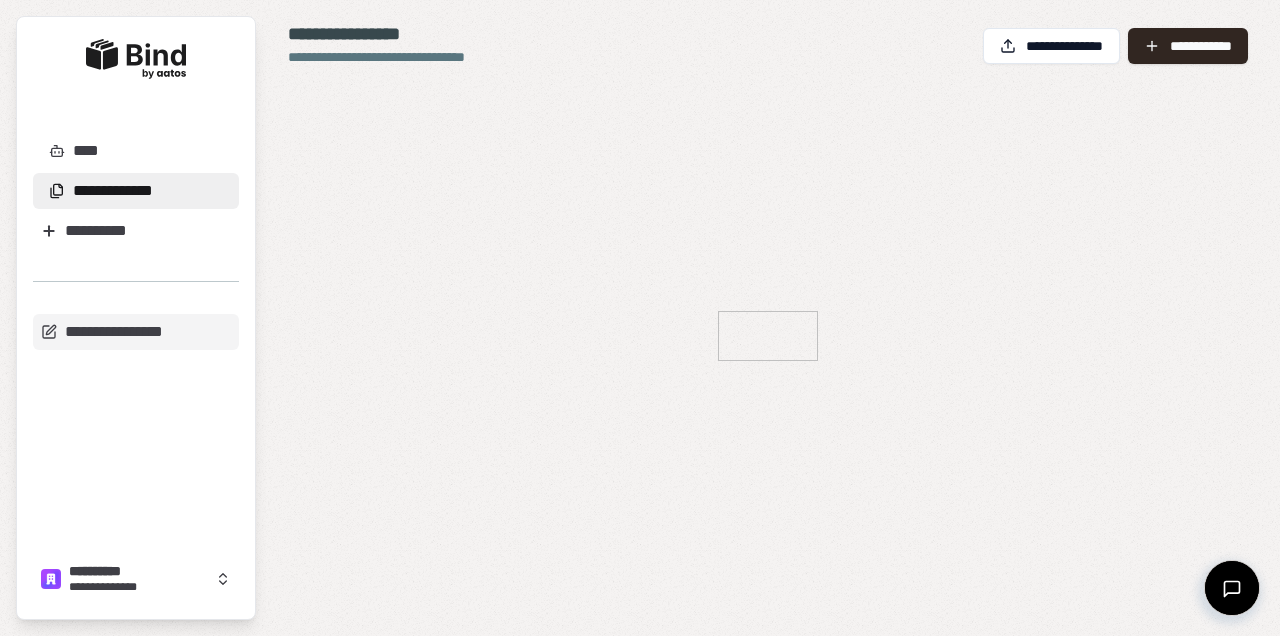 scroll, scrollTop: 0, scrollLeft: 0, axis: both 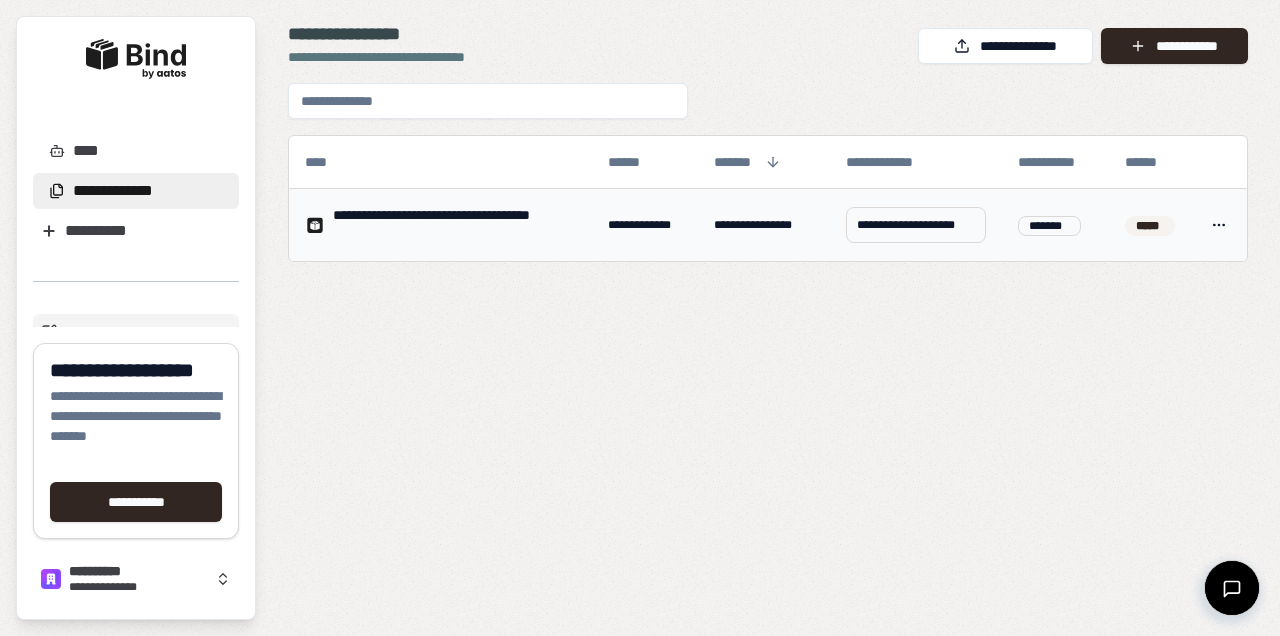 click on "**********" at bounding box center (454, 225) 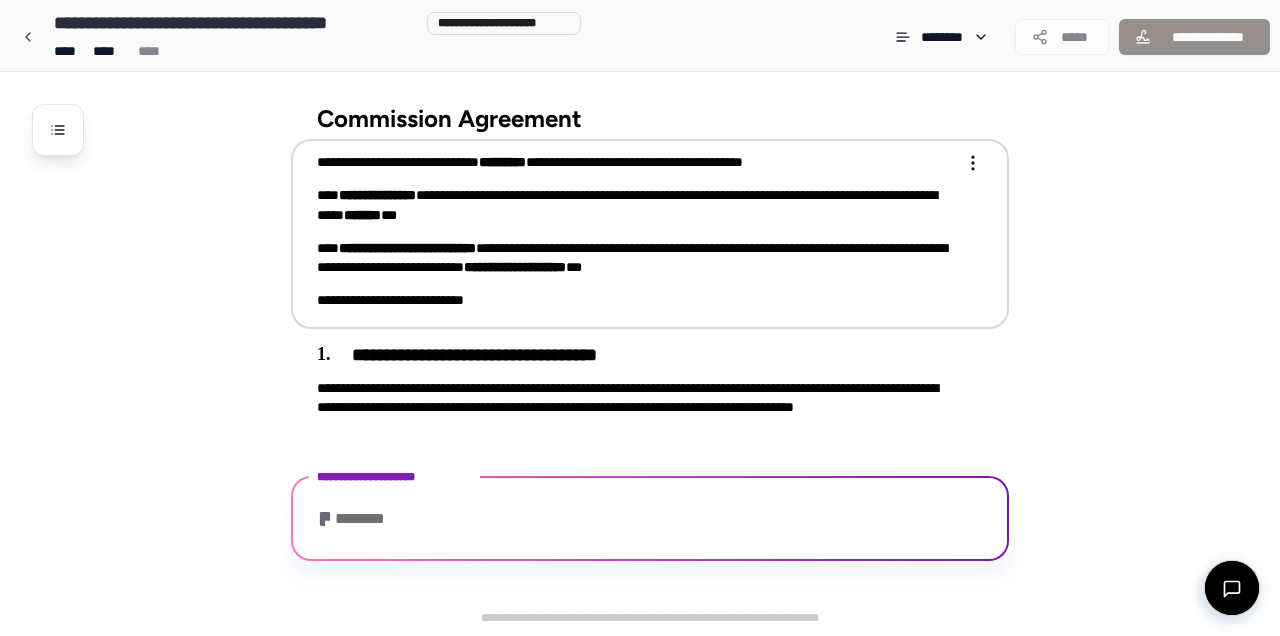 click on "[FIRST] [LAST] [ADDRESS] [CITY] [STATE]" at bounding box center [636, 205] 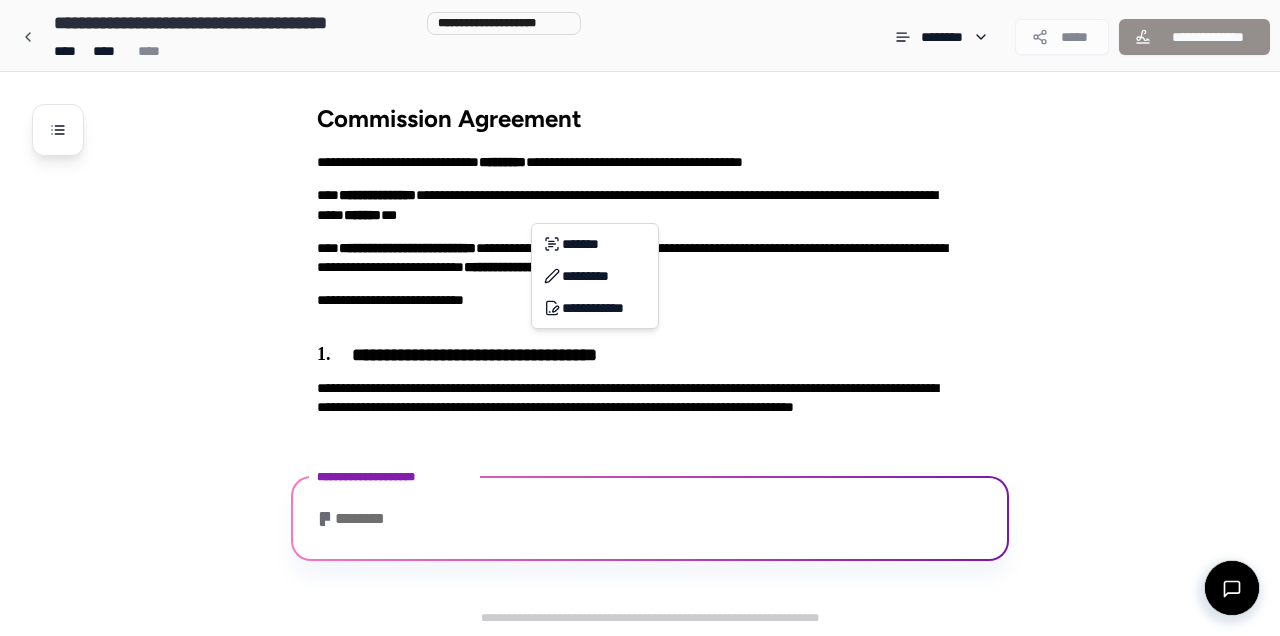 click on "Commission Agreement [FIRST] [LAST] [MIDDLE]
[ADDRESS] [CITY] [STATE]
[PHONE] [EMAIL]
[ADDRESS] [CITY] [STATE] [POSTAL_CODE] [COUNTRY] [PHONE] [EMAIL] [WEBSITE] [COMPANY_NAME] [JOB_TITLE] [DEPARTMENT] [EMPLOYEE_ID] [DATE] [TIME] [BIRTH_DATE] [AGE] [NATIONALITY] [PASSPORT_NUMBER] [DRIVER_LICENSE_NUMBER] [CREDIT_CARD_NUMBER] [SOCIAL_SECURITY_NUMBER]" at bounding box center [640, 318] 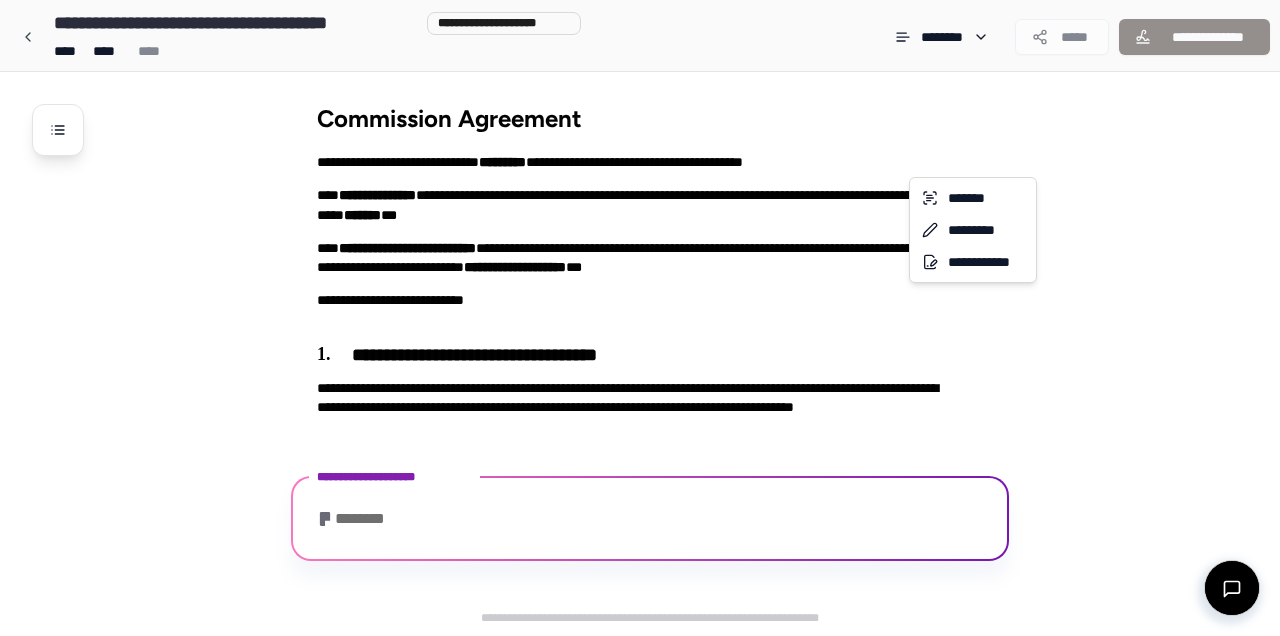click on "Commission Agreement [FIRST] [LAST] [MIDDLE]
[ADDRESS] [CITY] [STATE]
[PHONE] [EMAIL]
[ADDRESS] [CITY] [STATE] [POSTAL_CODE] [COUNTRY] [PHONE] [EMAIL] [WEBSITE] [COMPANY_NAME] [JOB_TITLE] [DEPARTMENT] [EMPLOYEE_ID] [DATE] [TIME] [BIRTH_DATE] [AGE] [NATIONALITY] [PASSPORT_NUMBER] [DRIVER_LICENSE_NUMBER] [CREDIT_CARD_NUMBER] [SOCIAL_SECURITY_NUMBER]" at bounding box center (640, 318) 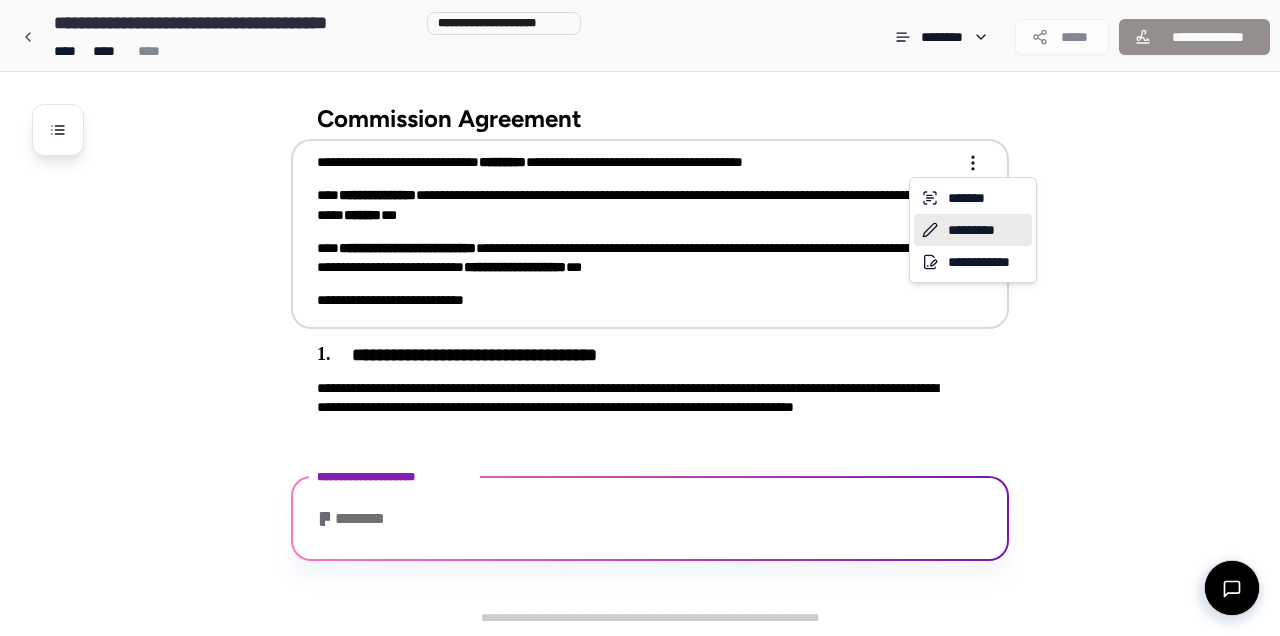 click on "*********" at bounding box center [973, 230] 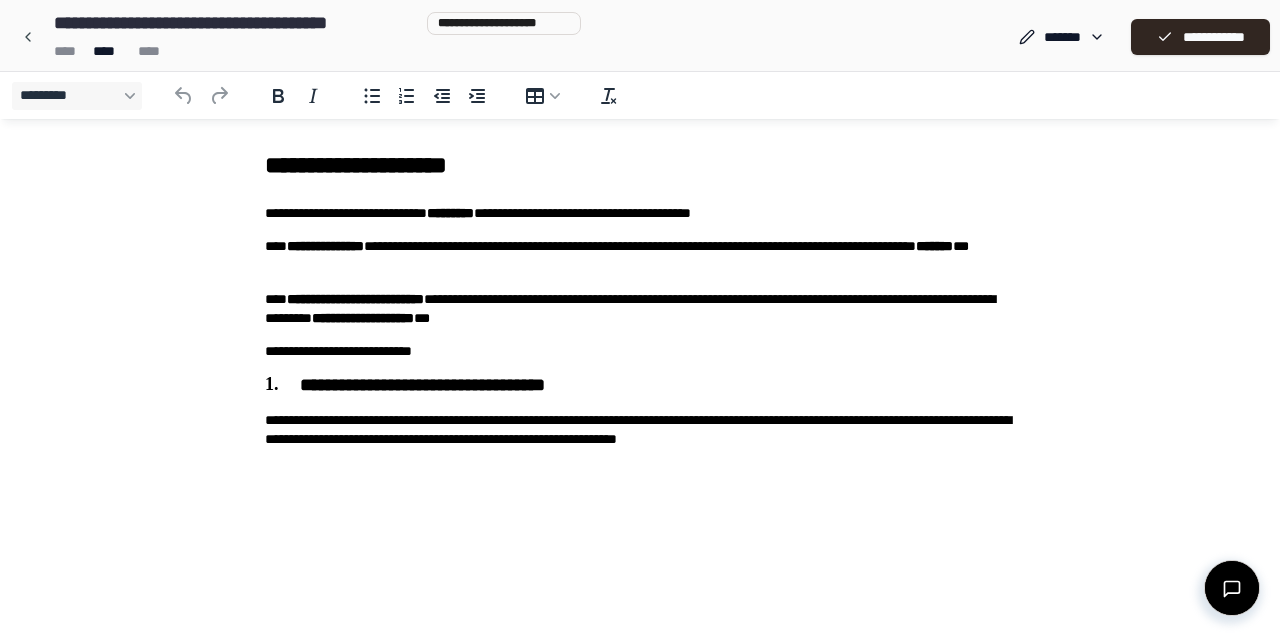 scroll, scrollTop: 0, scrollLeft: 0, axis: both 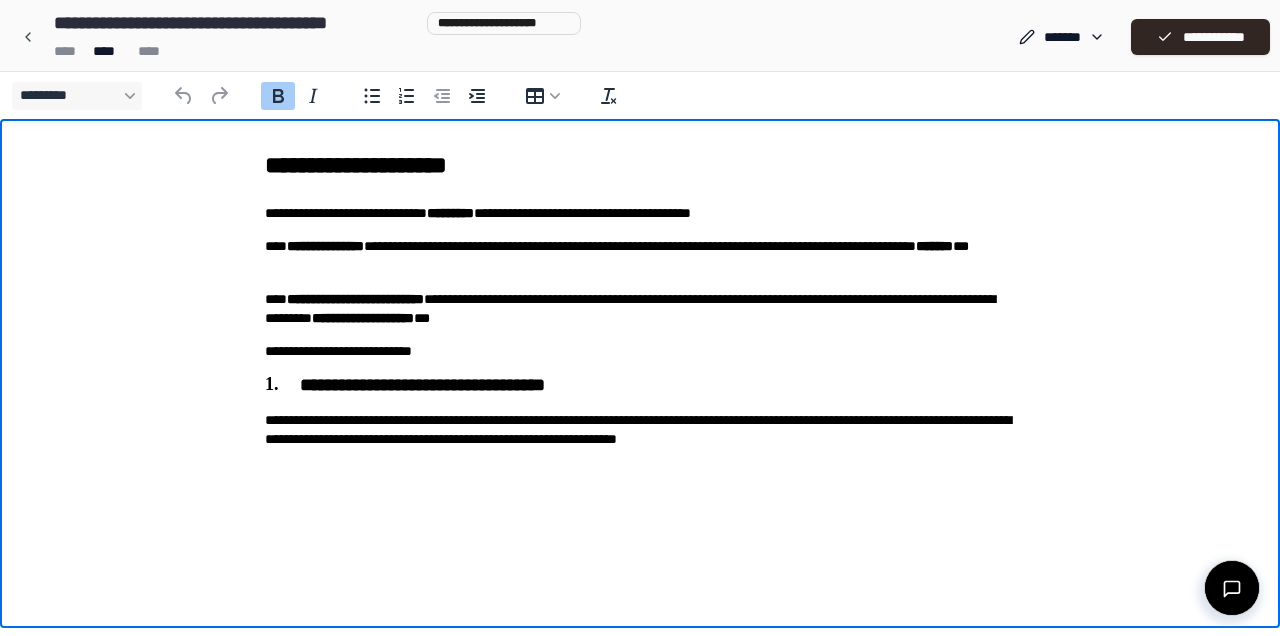 click on "**********" at bounding box center (355, 299) 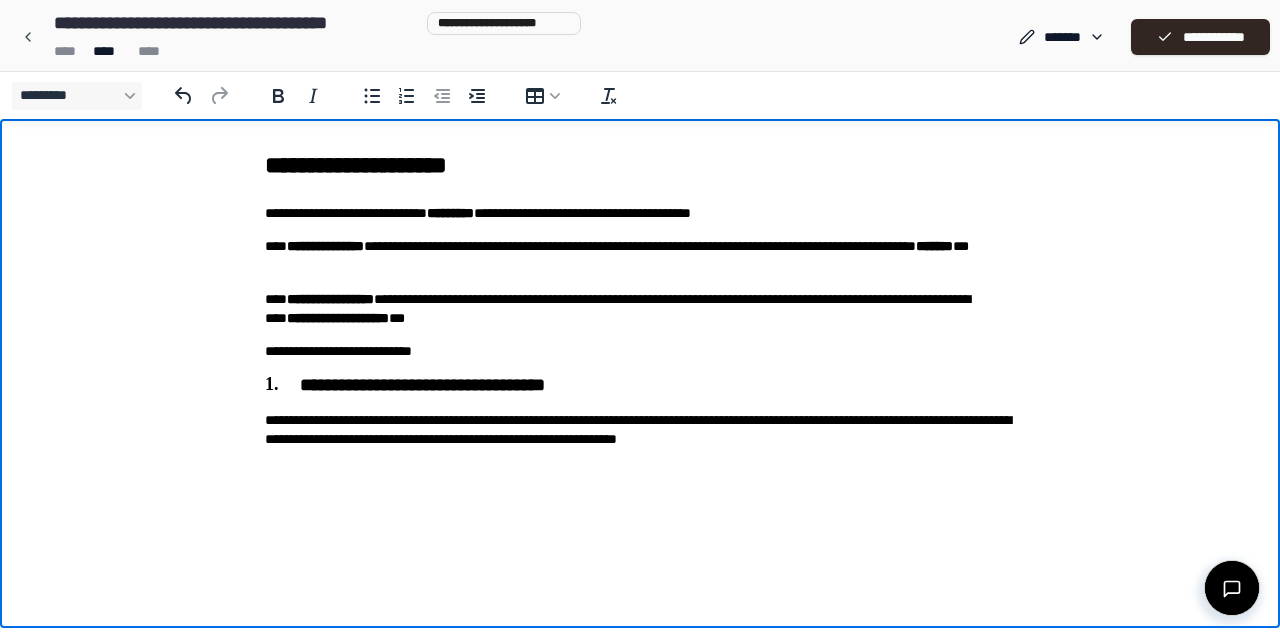 click on "[FIRST] [LAST] [ADDRESS] [CITY] [STATE]" at bounding box center (640, 309) 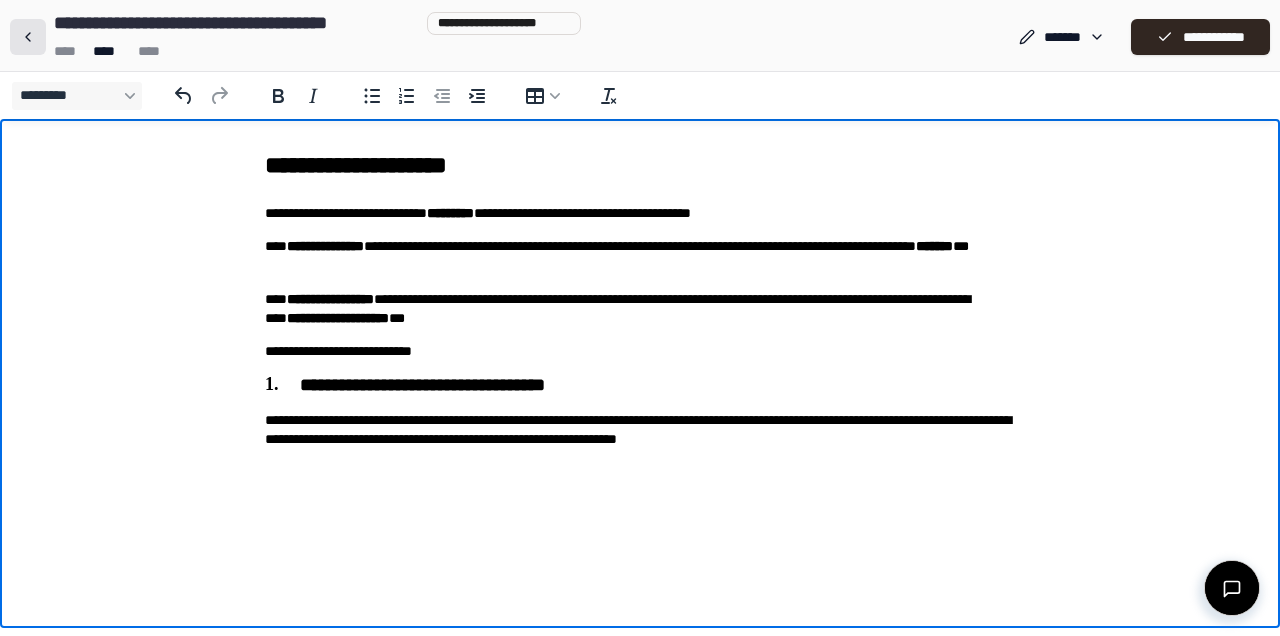 click at bounding box center [28, 37] 